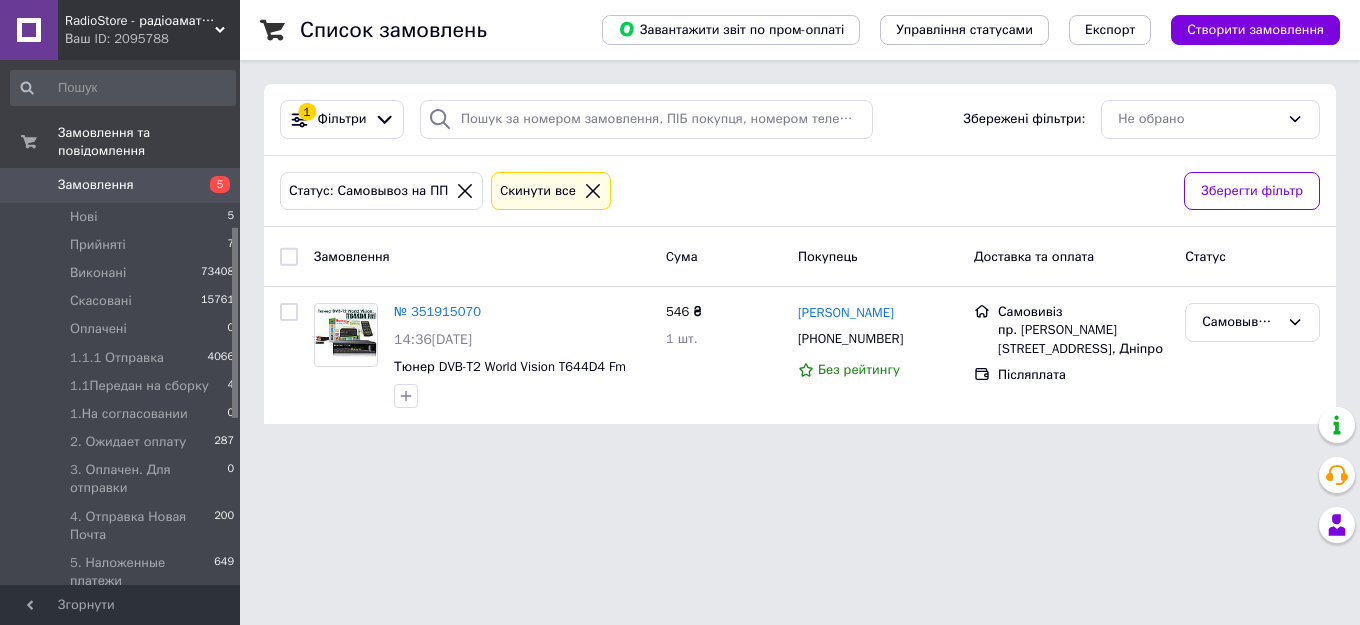 scroll, scrollTop: 0, scrollLeft: 0, axis: both 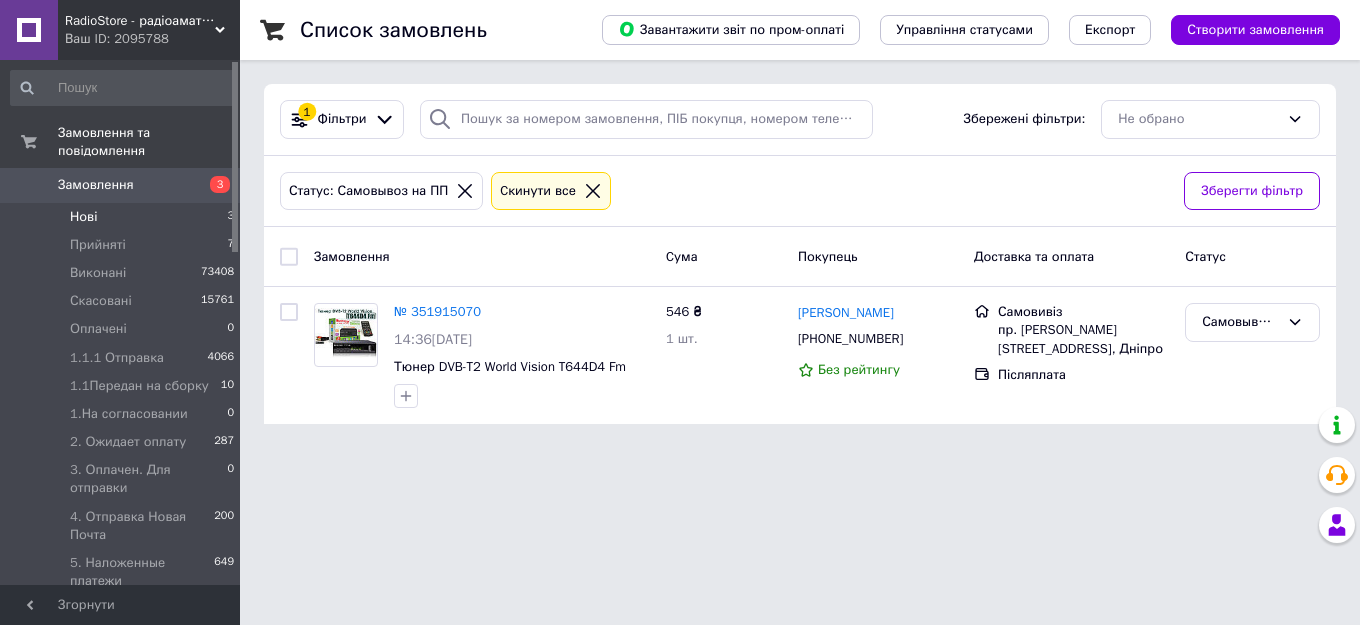 click on "Нові" at bounding box center [83, 217] 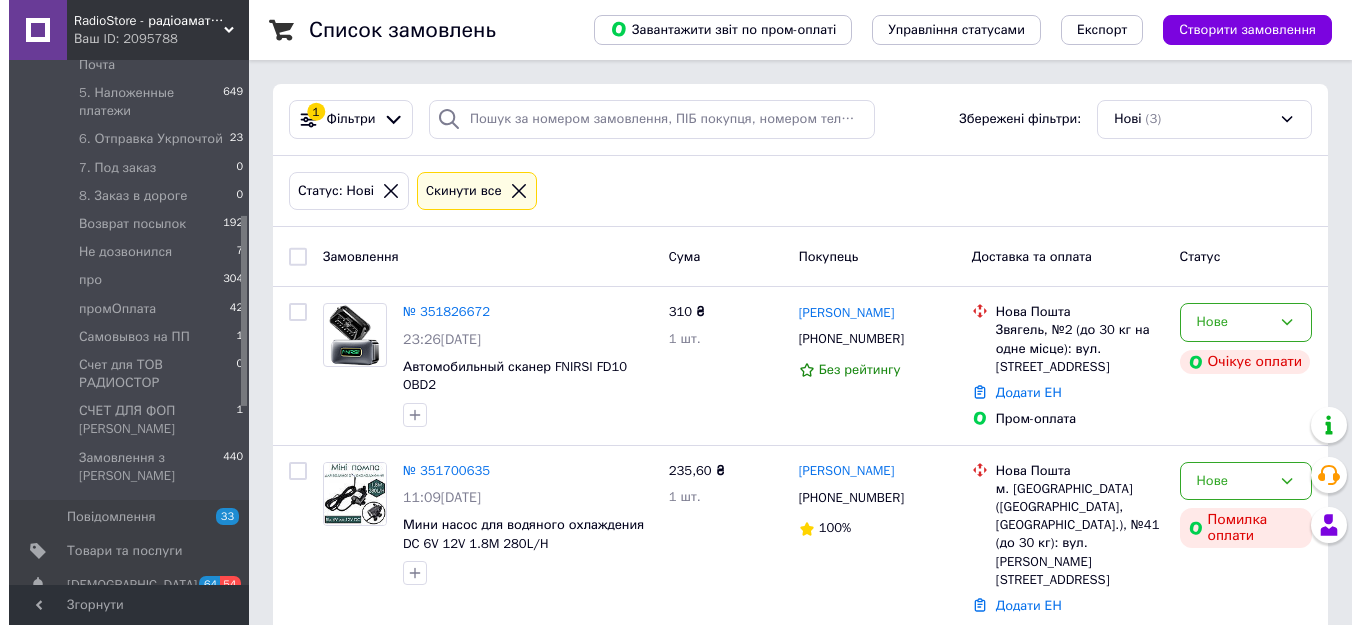 scroll, scrollTop: 492, scrollLeft: 0, axis: vertical 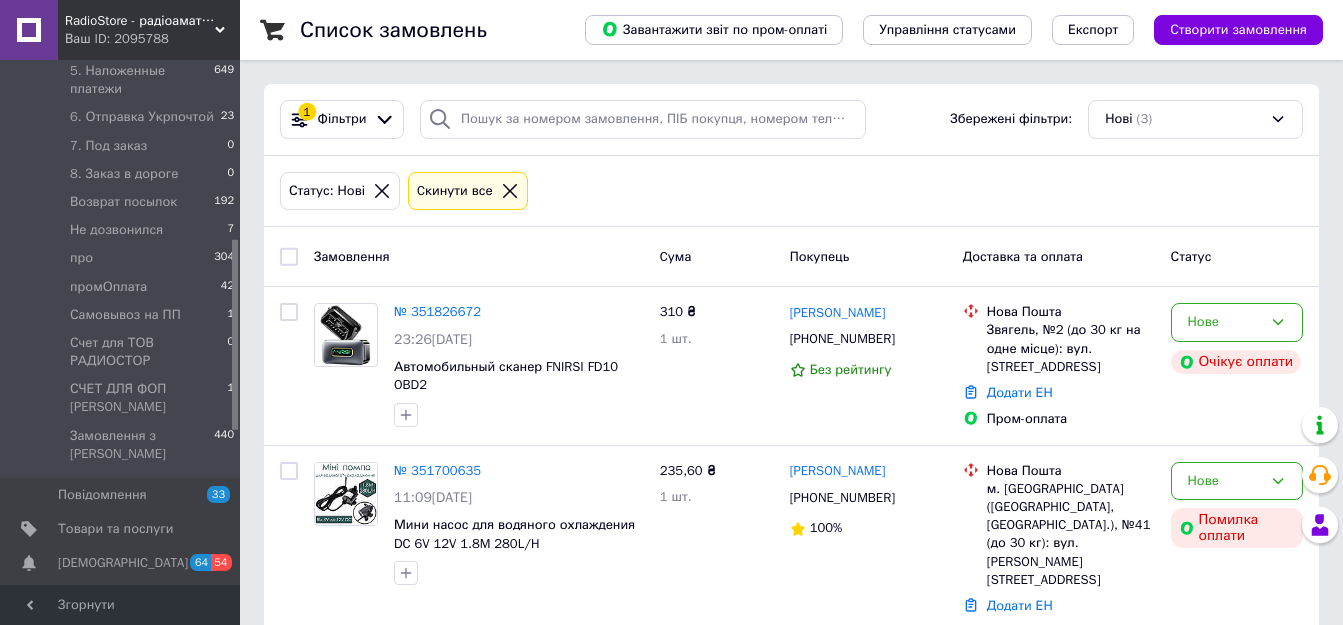 drag, startPoint x: 235, startPoint y: 194, endPoint x: 248, endPoint y: 372, distance: 178.47409 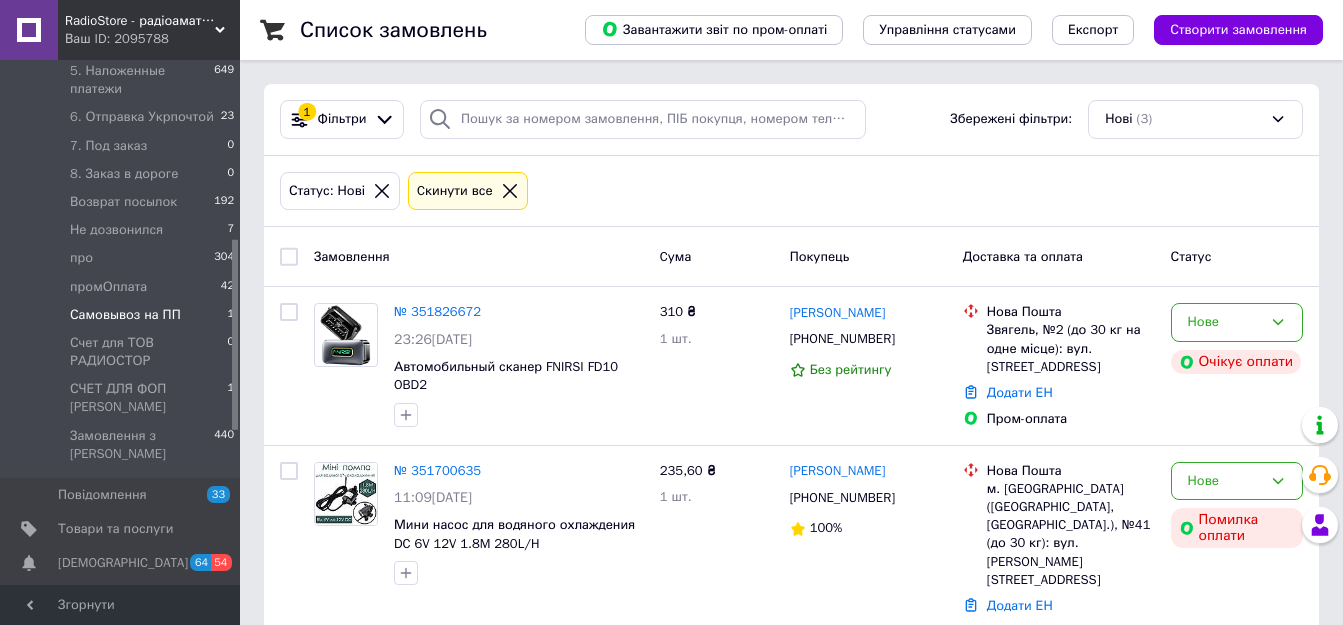 click on "Самовывоз на ПП" at bounding box center [125, 315] 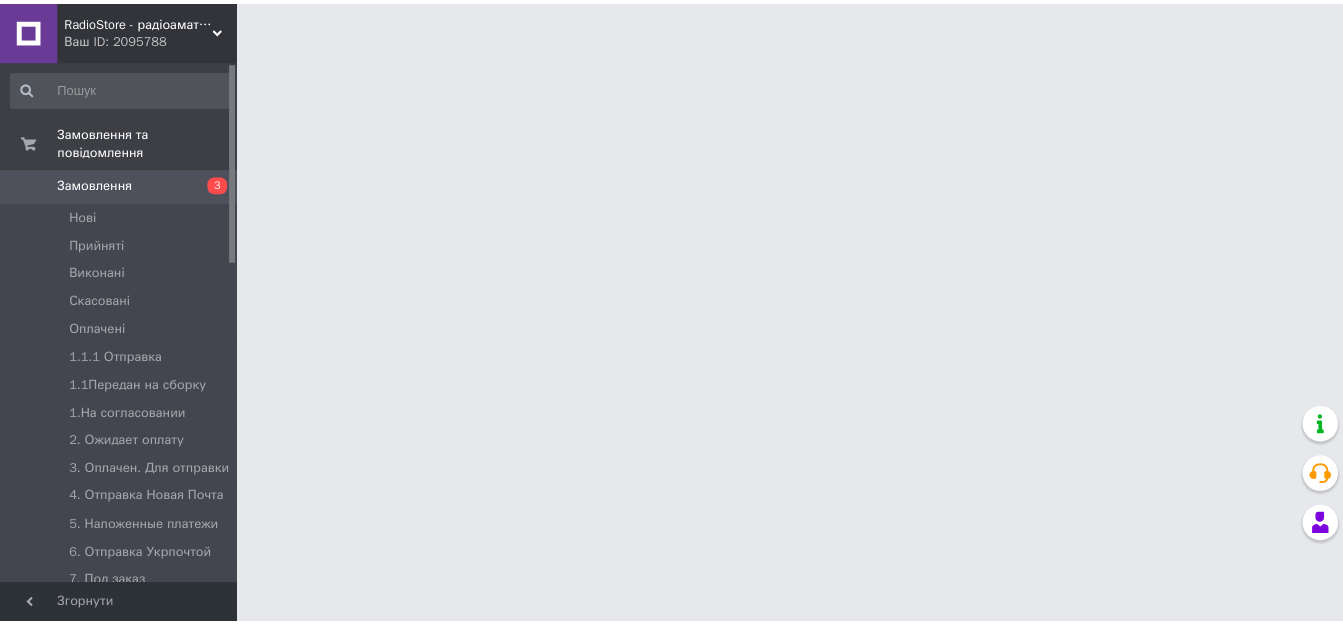 scroll, scrollTop: 0, scrollLeft: 0, axis: both 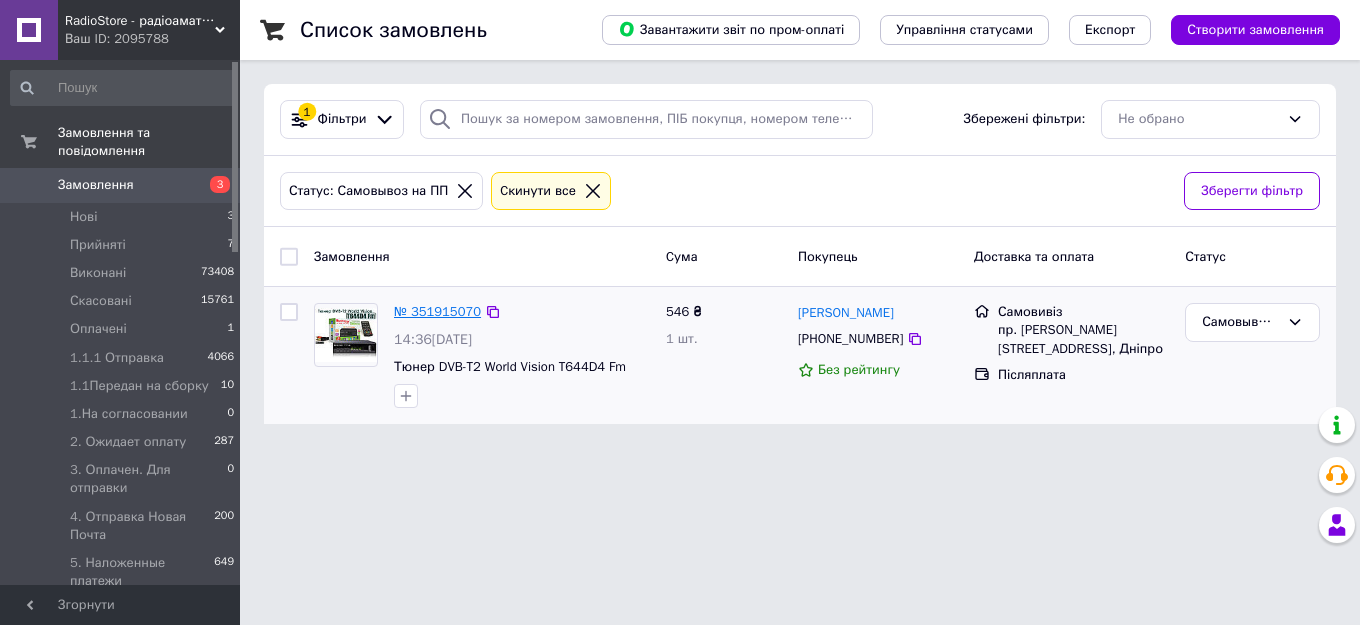 click on "№ 351915070" at bounding box center [437, 311] 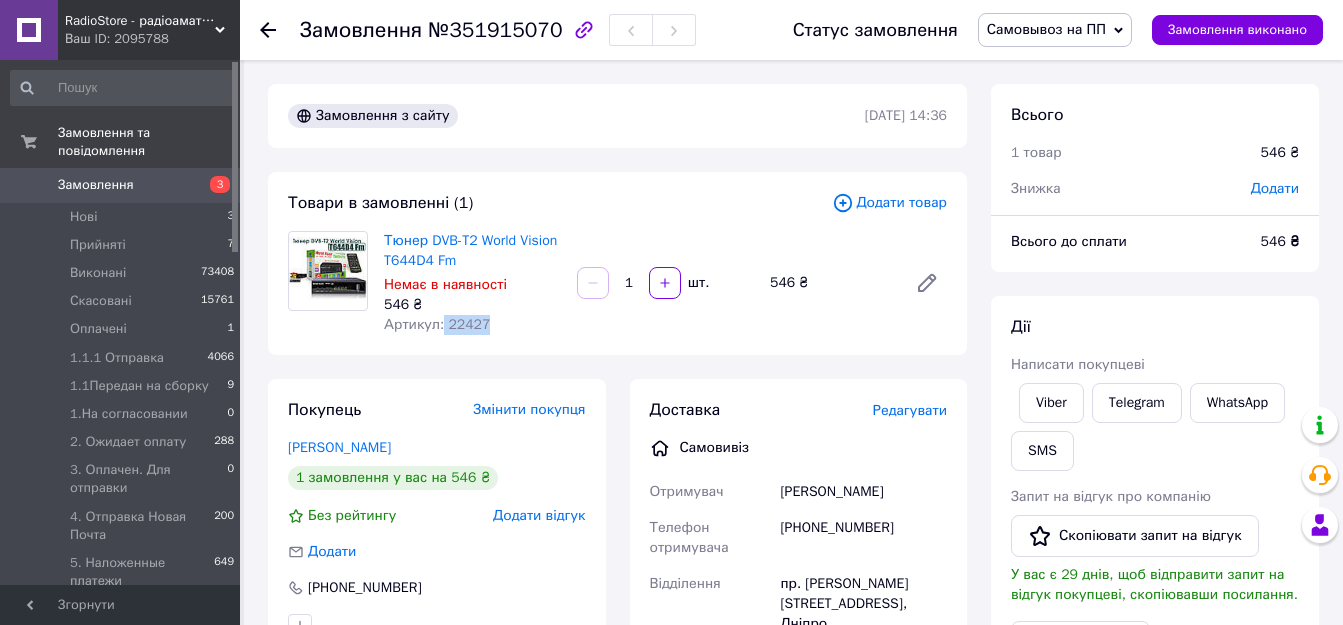 drag, startPoint x: 447, startPoint y: 324, endPoint x: 494, endPoint y: 328, distance: 47.169907 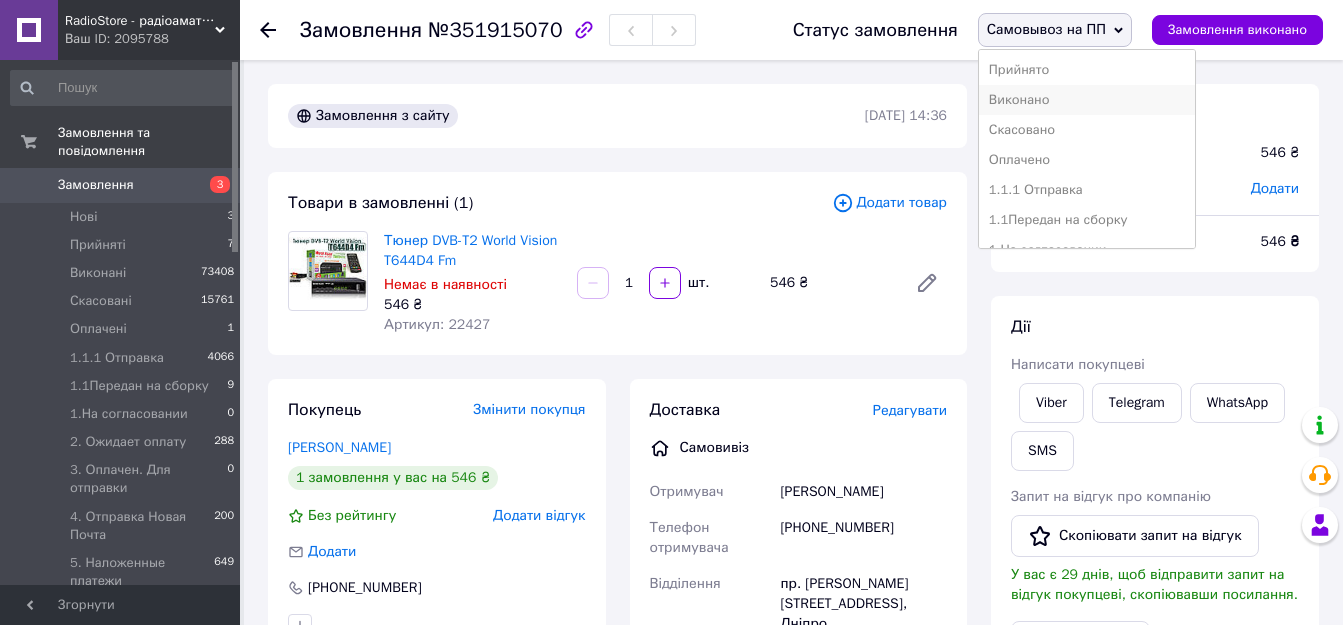 click on "Виконано" at bounding box center [1087, 100] 